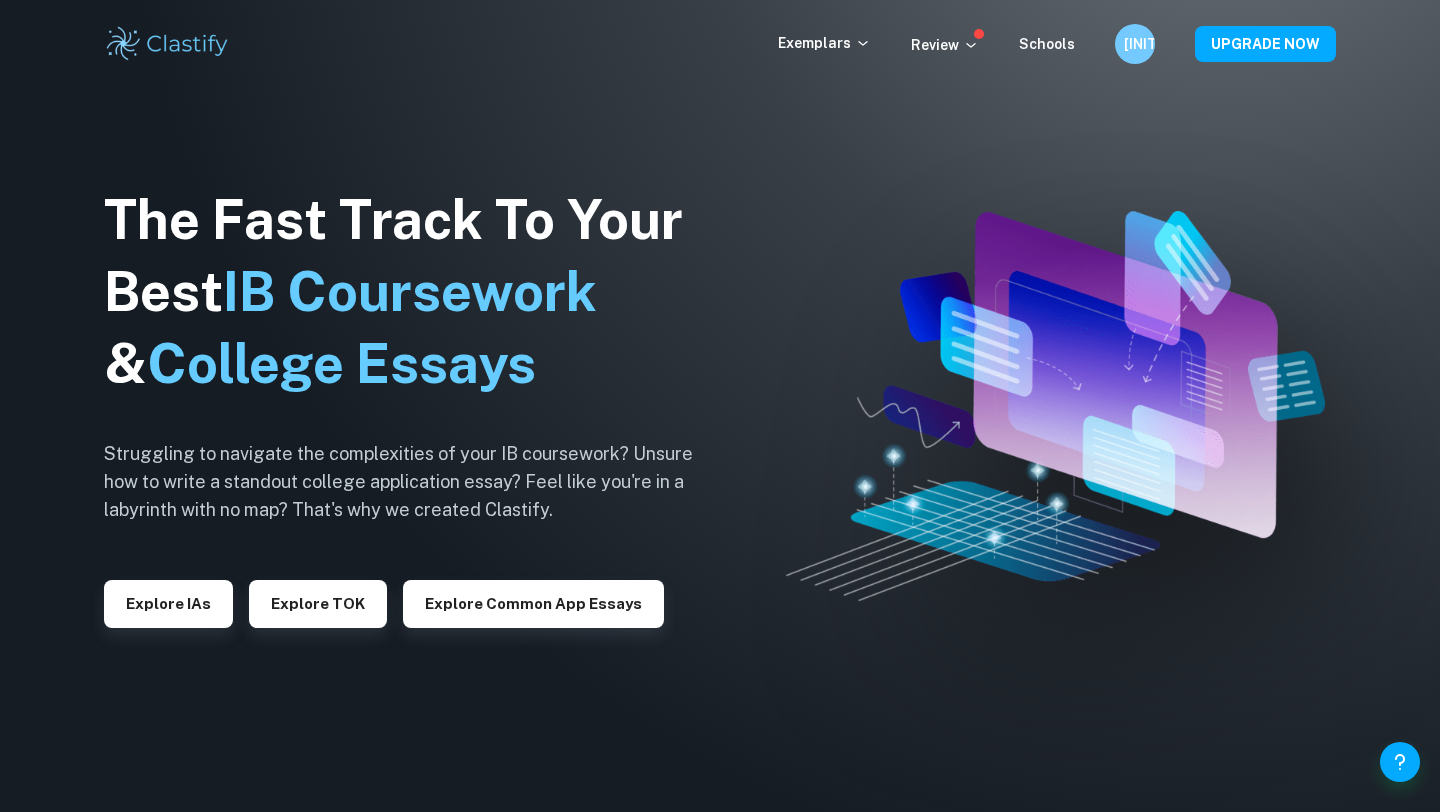 scroll, scrollTop: 0, scrollLeft: 0, axis: both 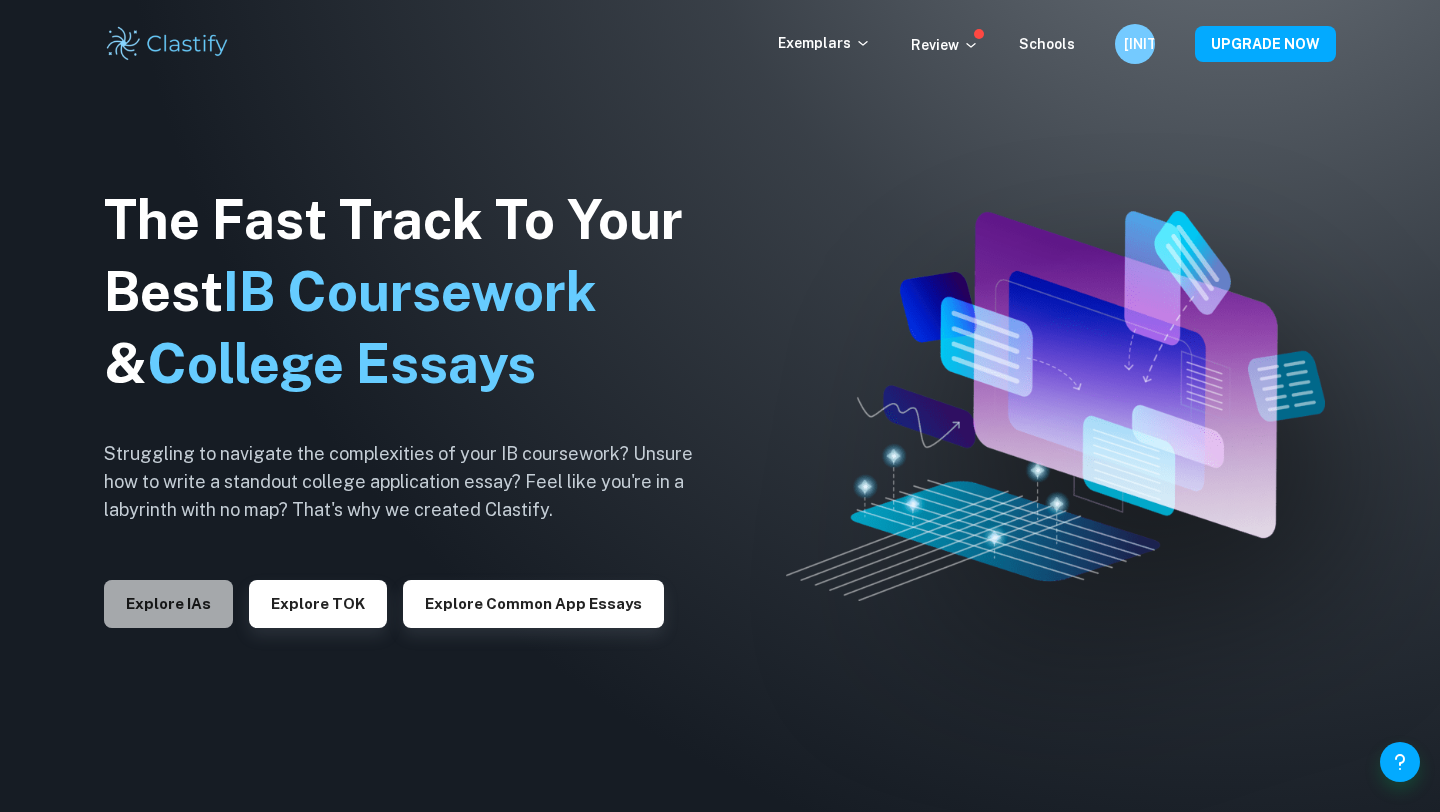 click on "Explore IAs" at bounding box center [168, 604] 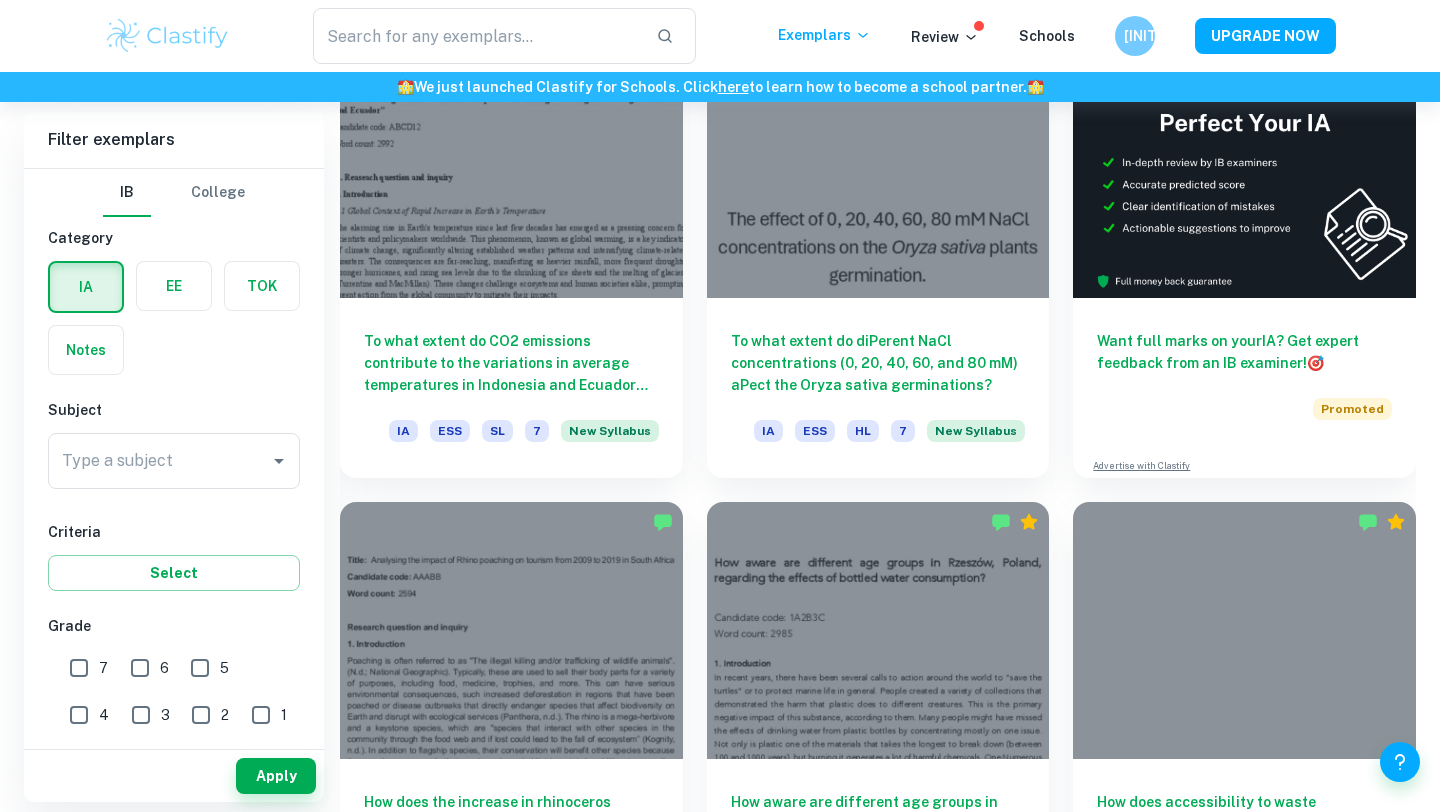 scroll, scrollTop: 652, scrollLeft: 0, axis: vertical 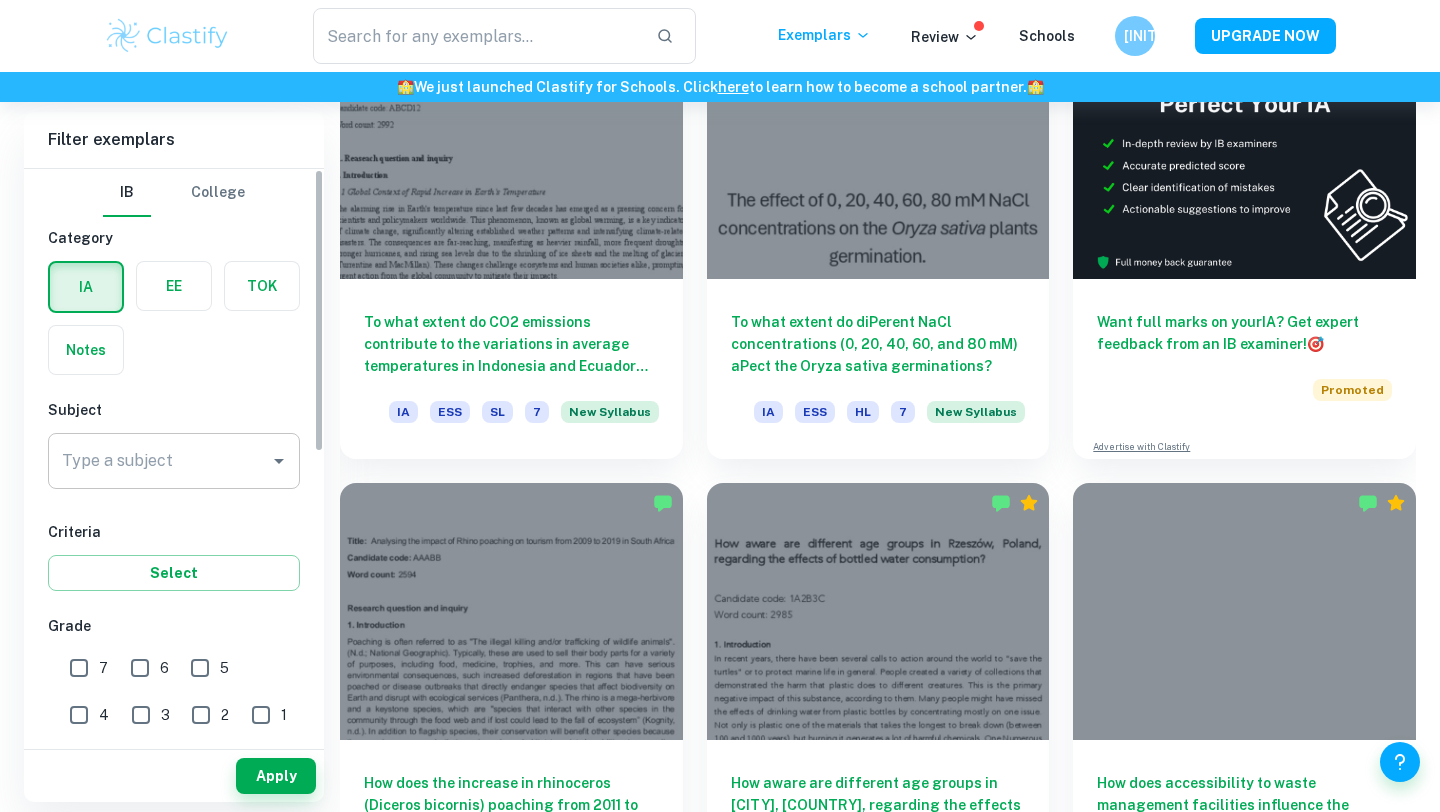 click on "Type a subject" at bounding box center [159, 461] 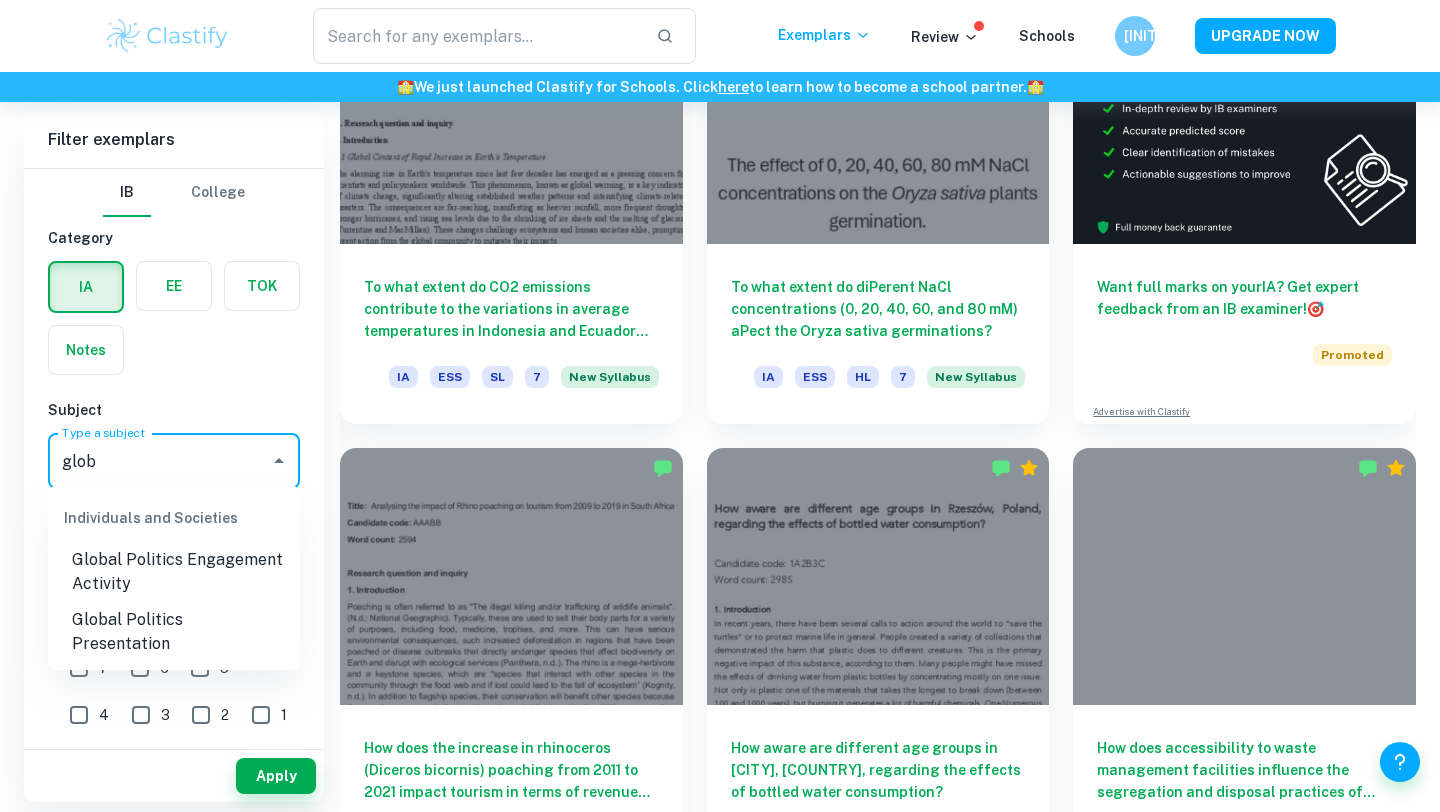 scroll, scrollTop: 689, scrollLeft: 0, axis: vertical 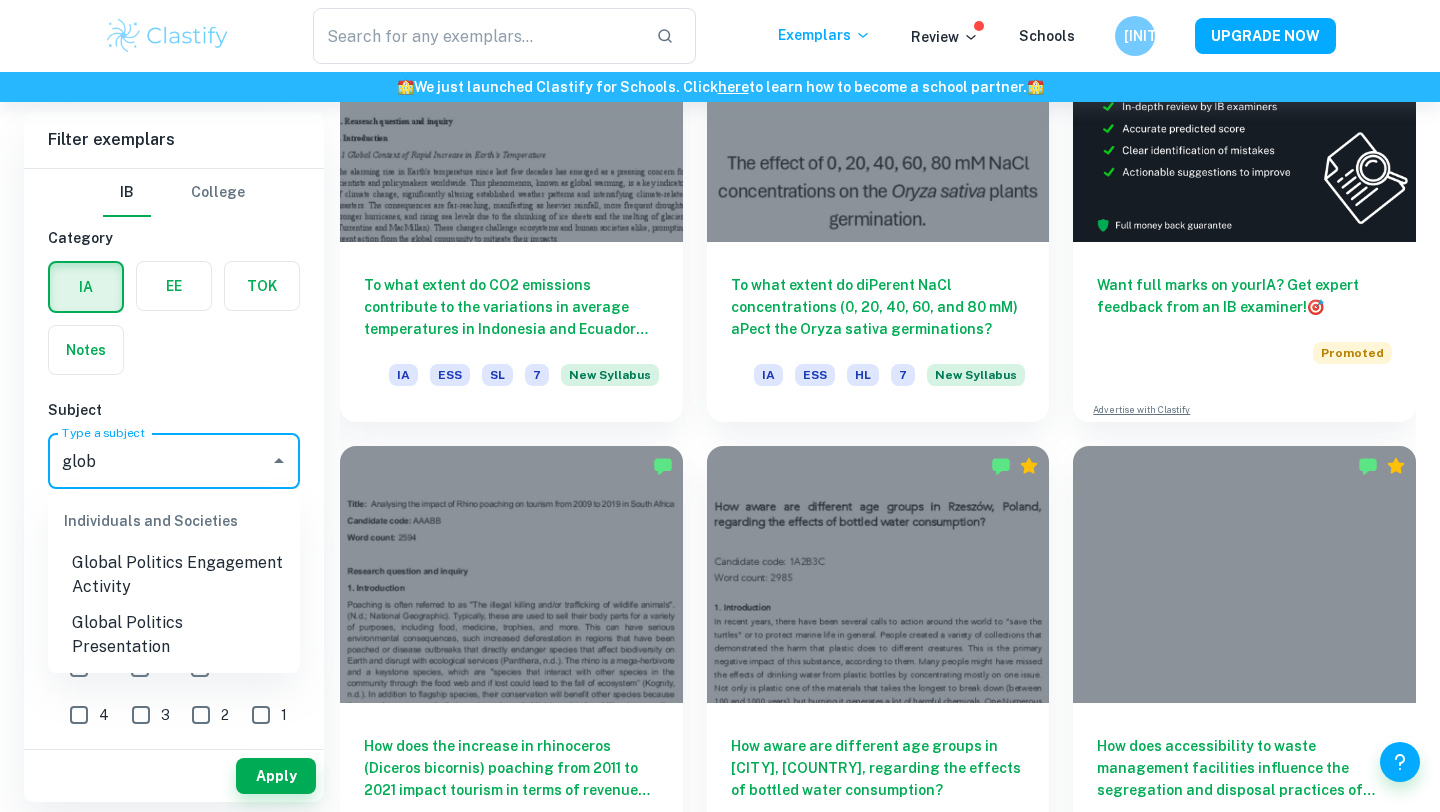 click on "Global Politics Engagement Activity" at bounding box center [174, 575] 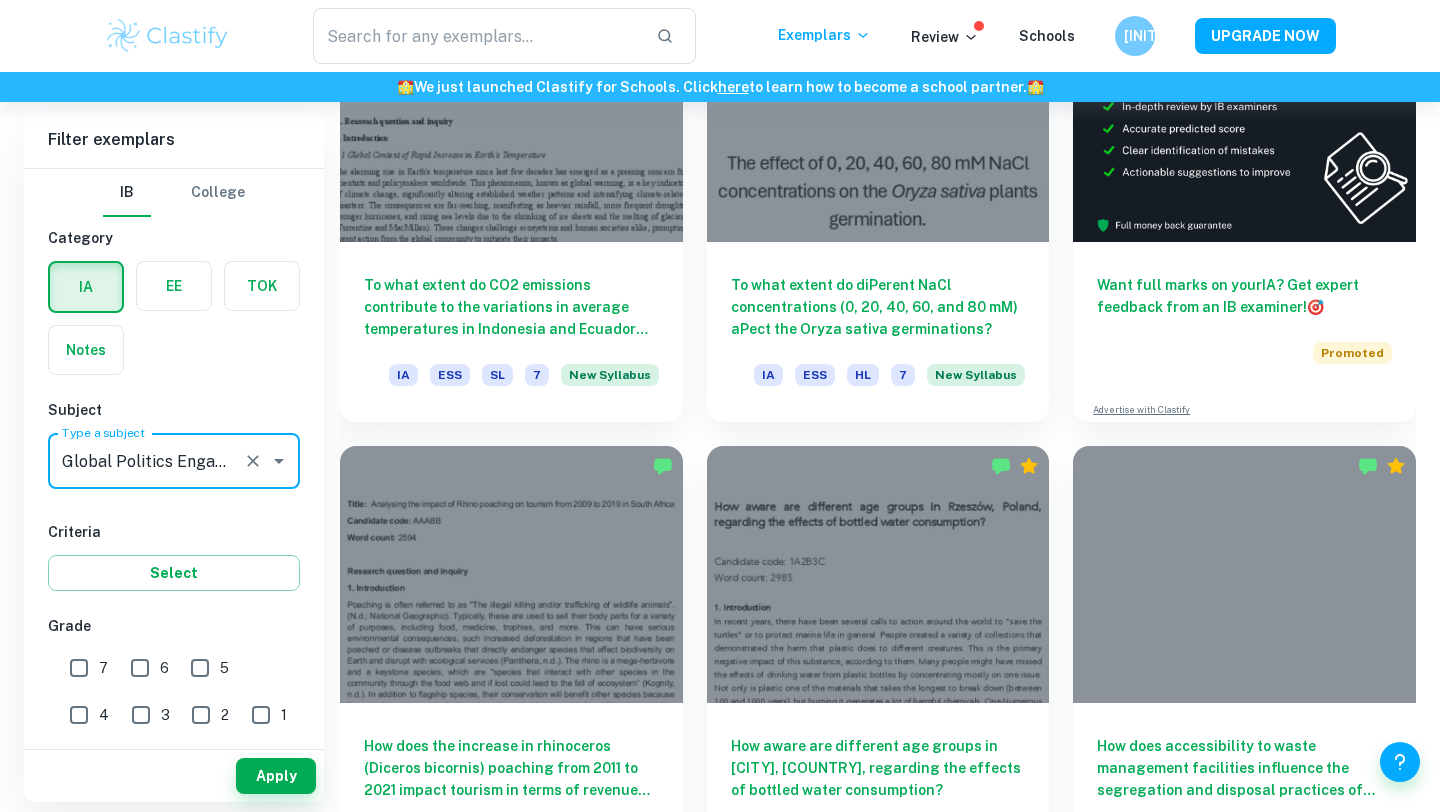 type on "Global Politics Engagement Activity" 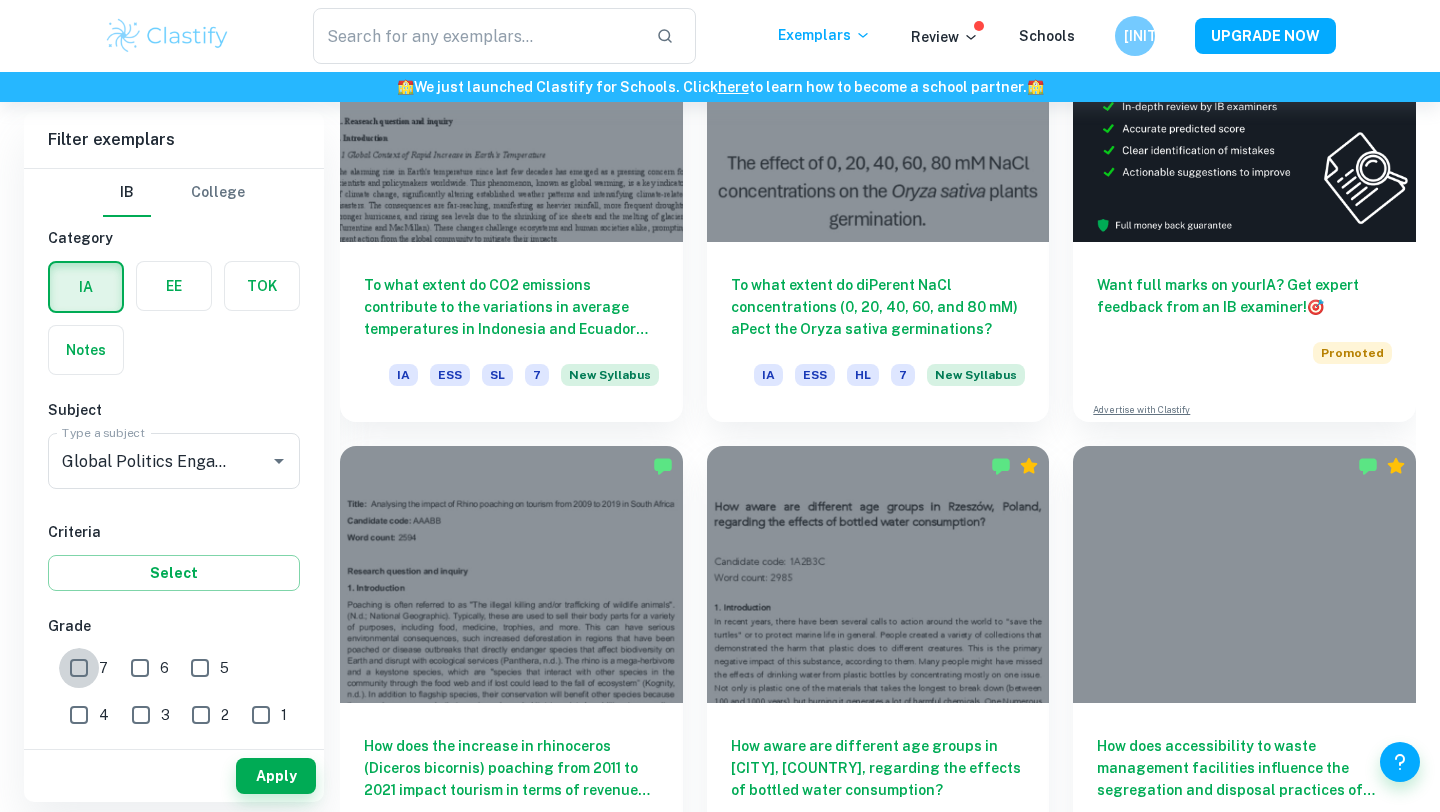 click on "7" at bounding box center [79, 668] 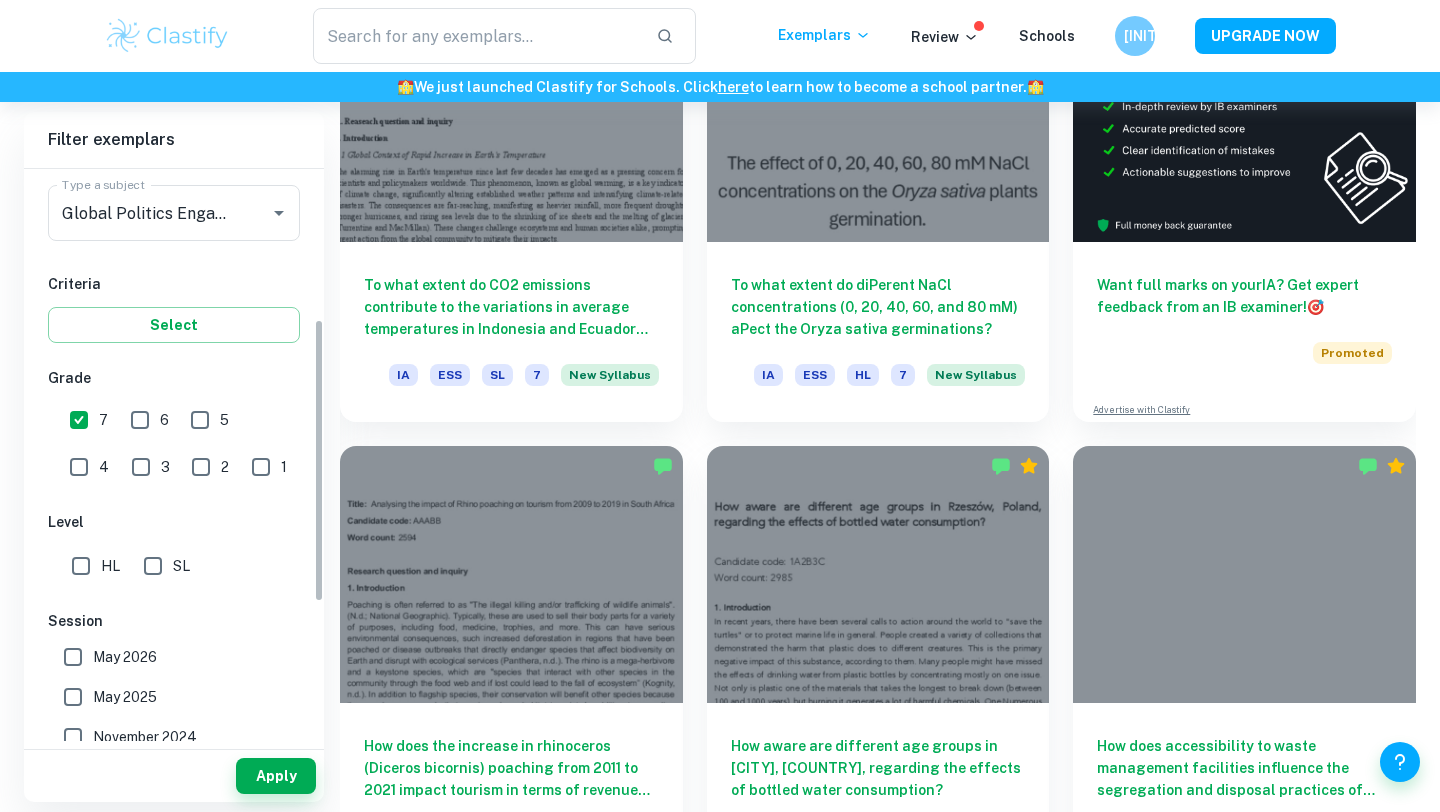 scroll, scrollTop: 305, scrollLeft: 0, axis: vertical 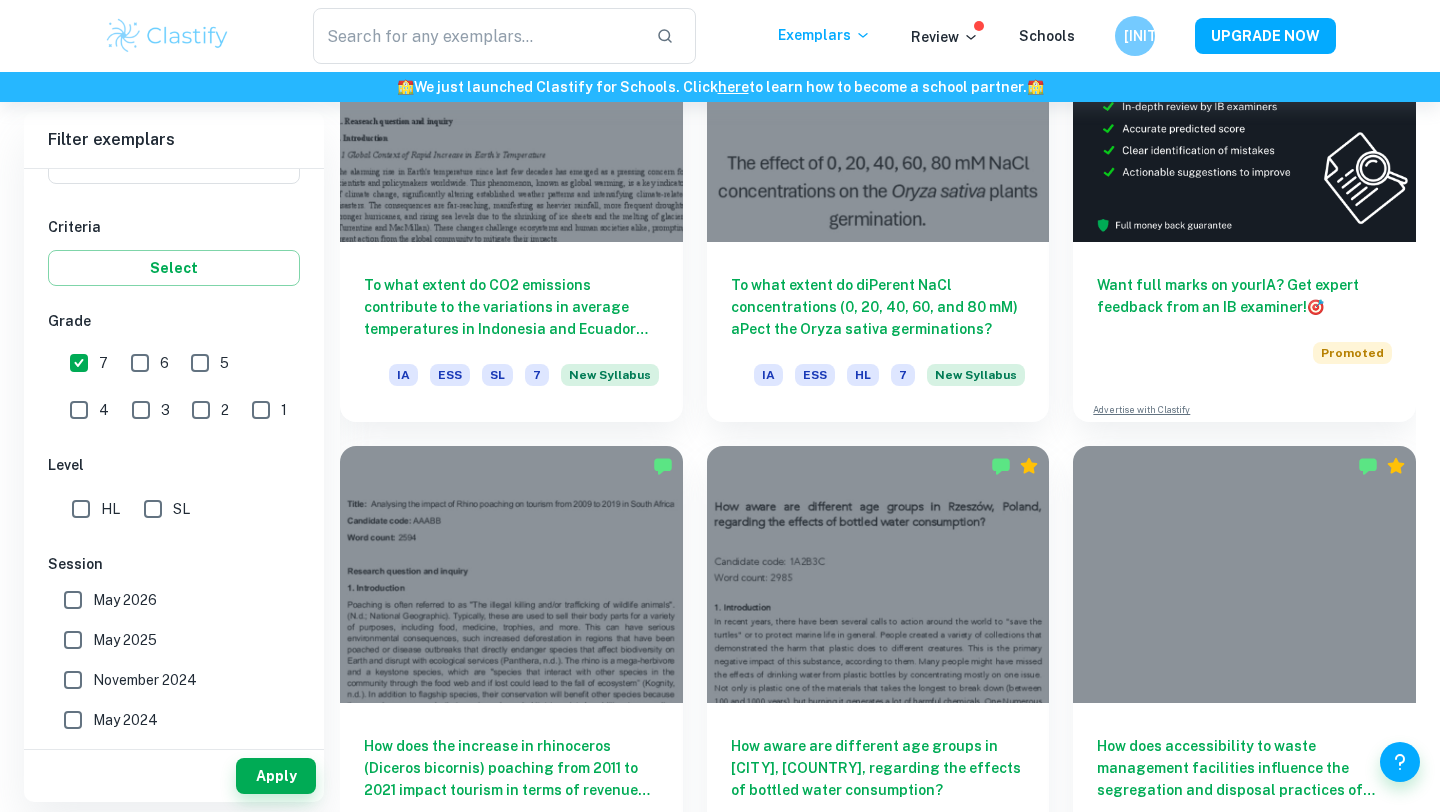 click on "May 2026" at bounding box center [73, 600] 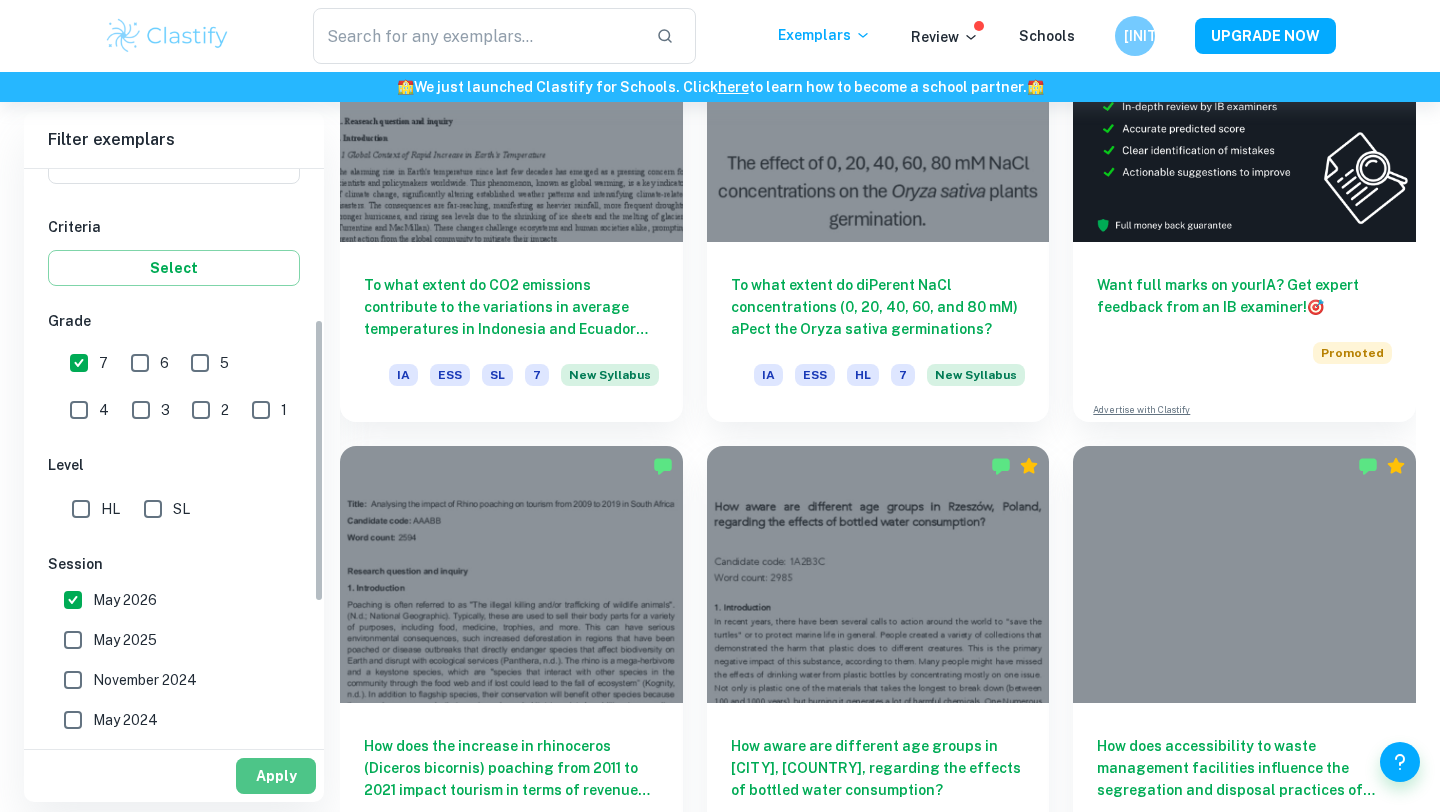 click on "Apply" at bounding box center (276, 776) 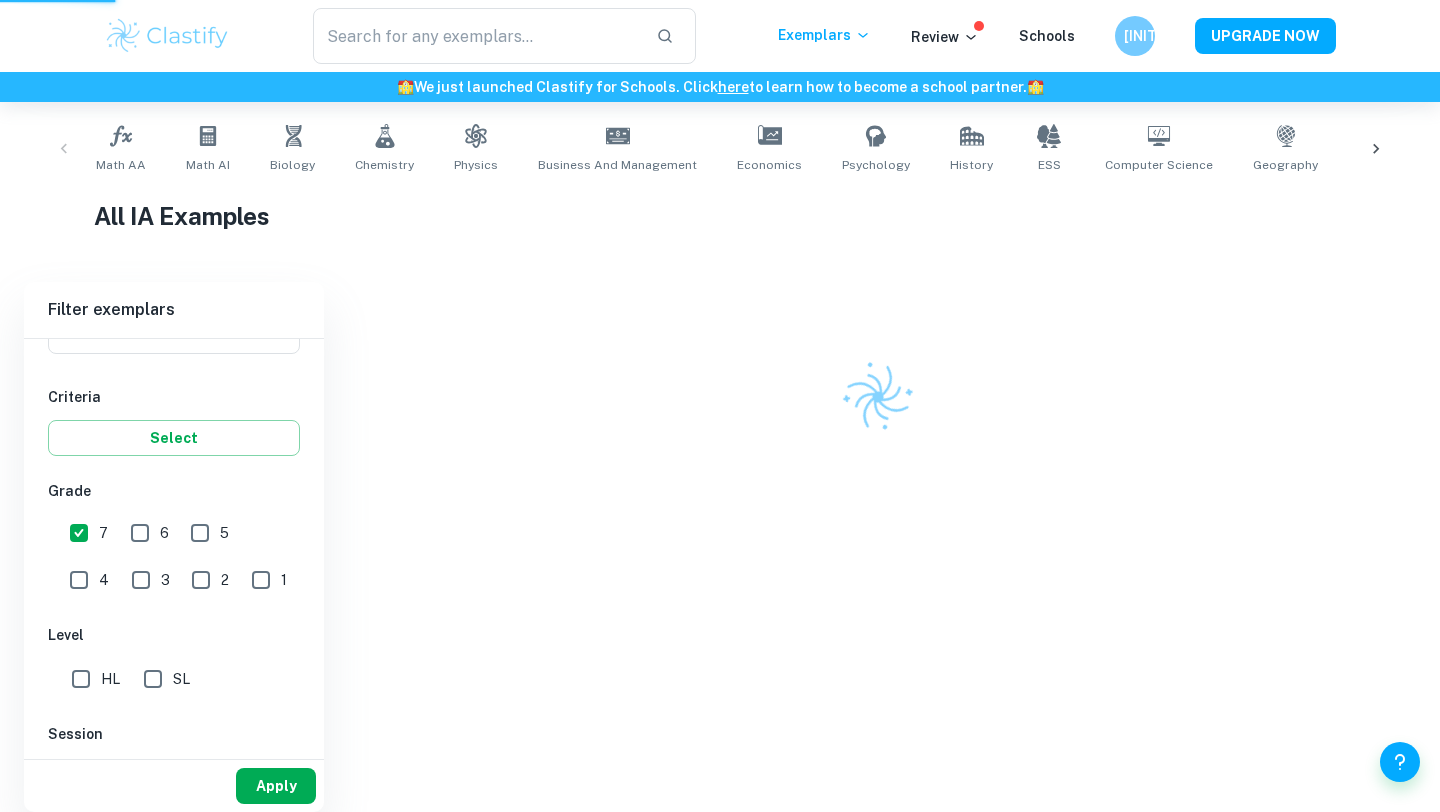 scroll, scrollTop: 362, scrollLeft: 0, axis: vertical 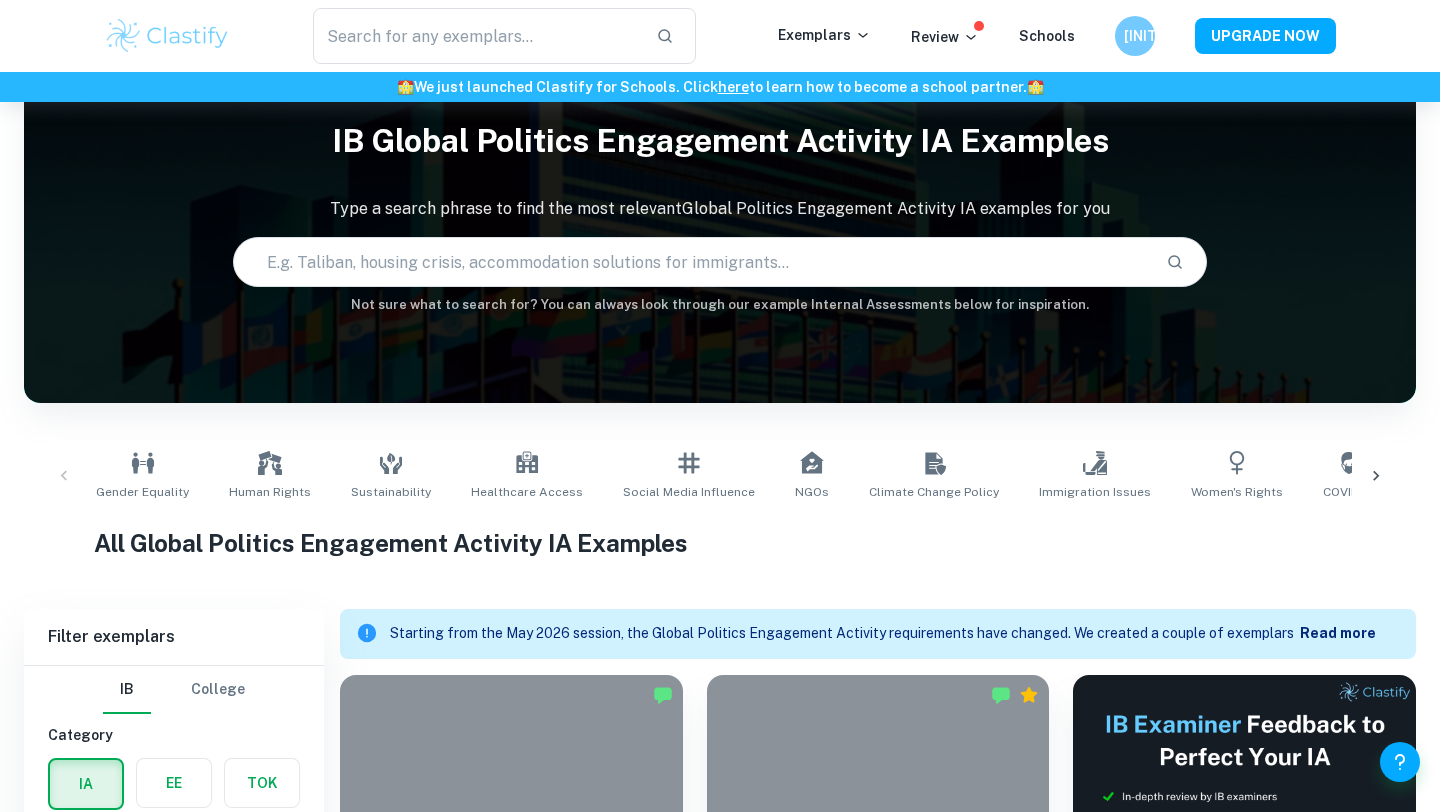 click on "Read more" at bounding box center (1338, 633) 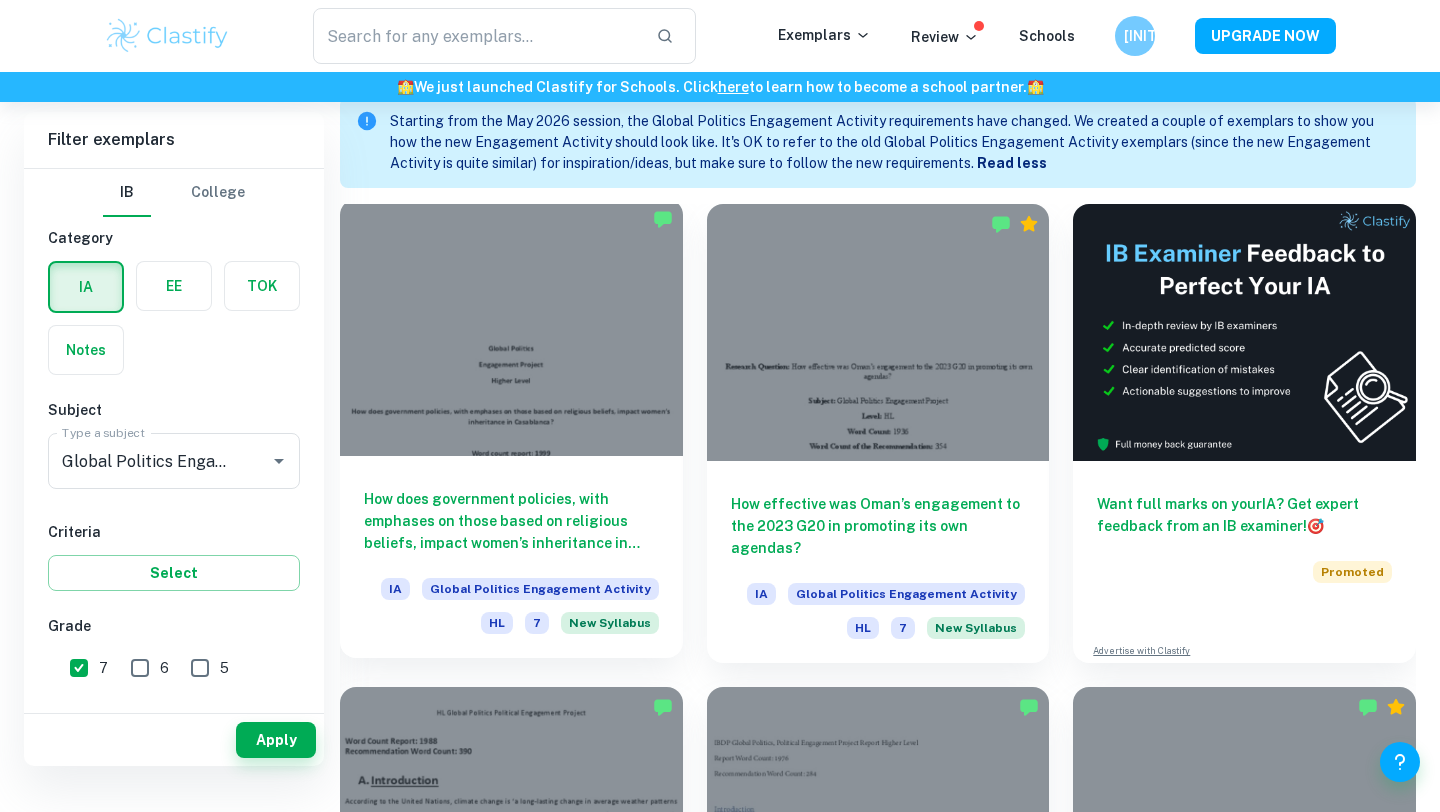 scroll, scrollTop: 593, scrollLeft: 0, axis: vertical 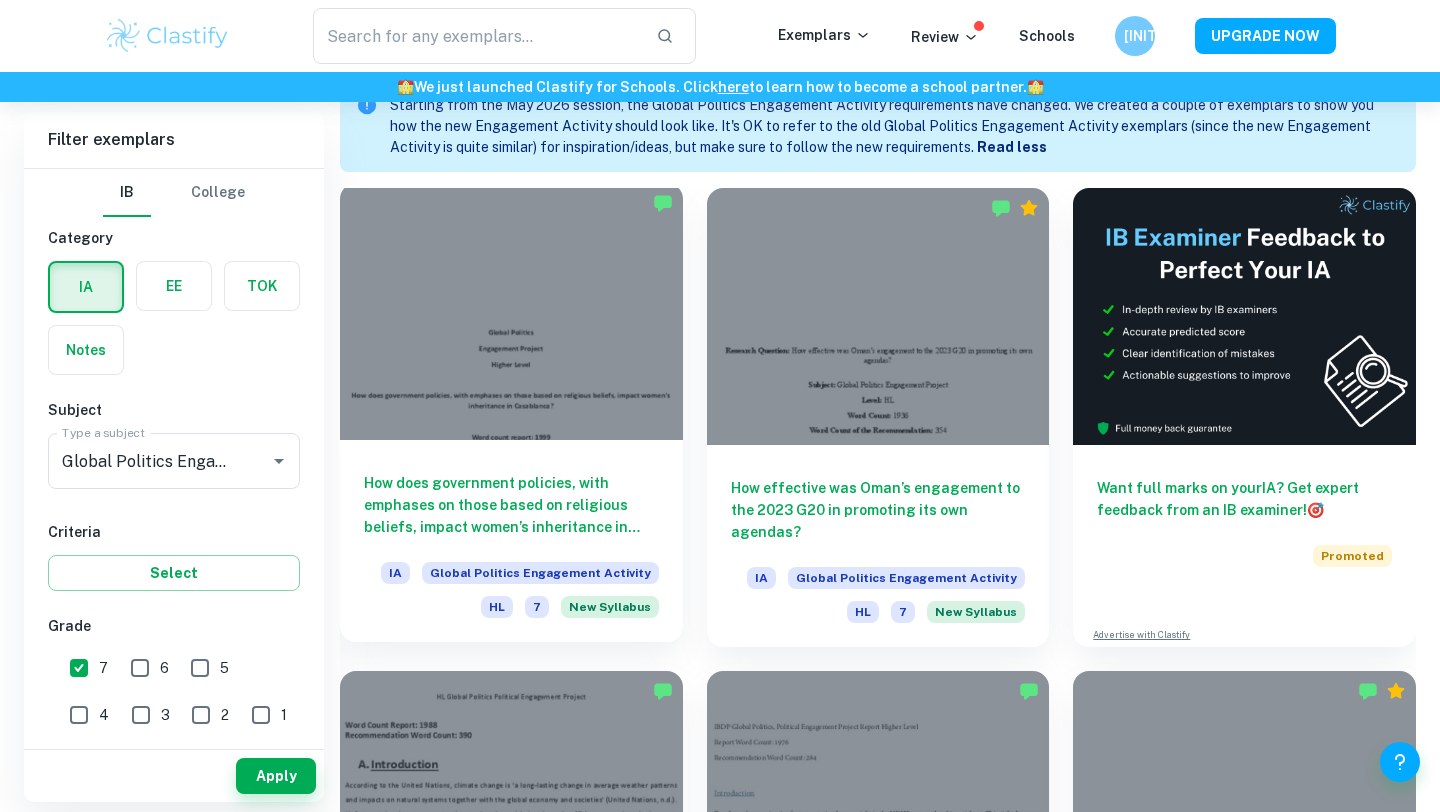 click on "How does government policies, with emphases on those based on religious beliefs, impact women’s  inheritance in Casablanca?" at bounding box center (511, 505) 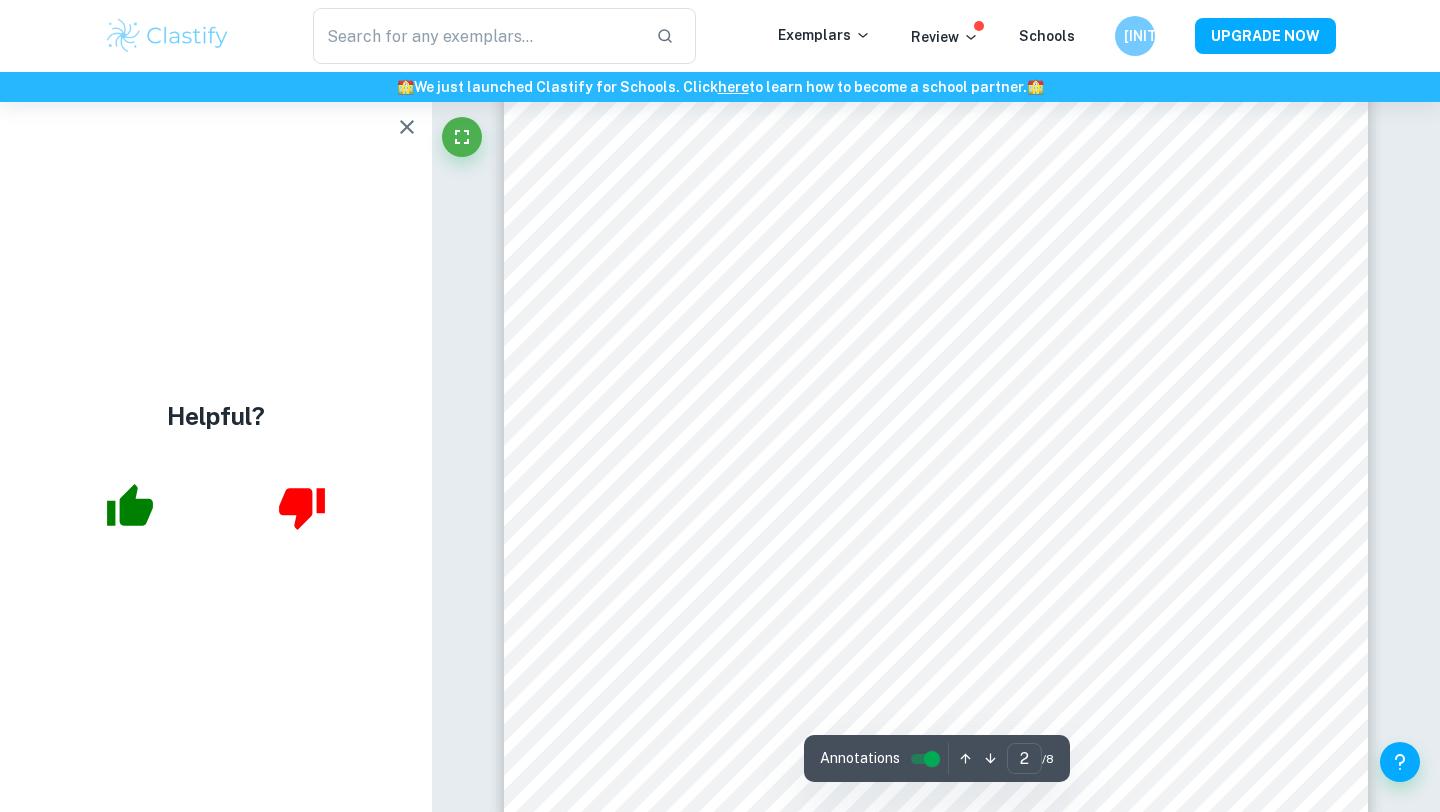 scroll, scrollTop: 1660, scrollLeft: 0, axis: vertical 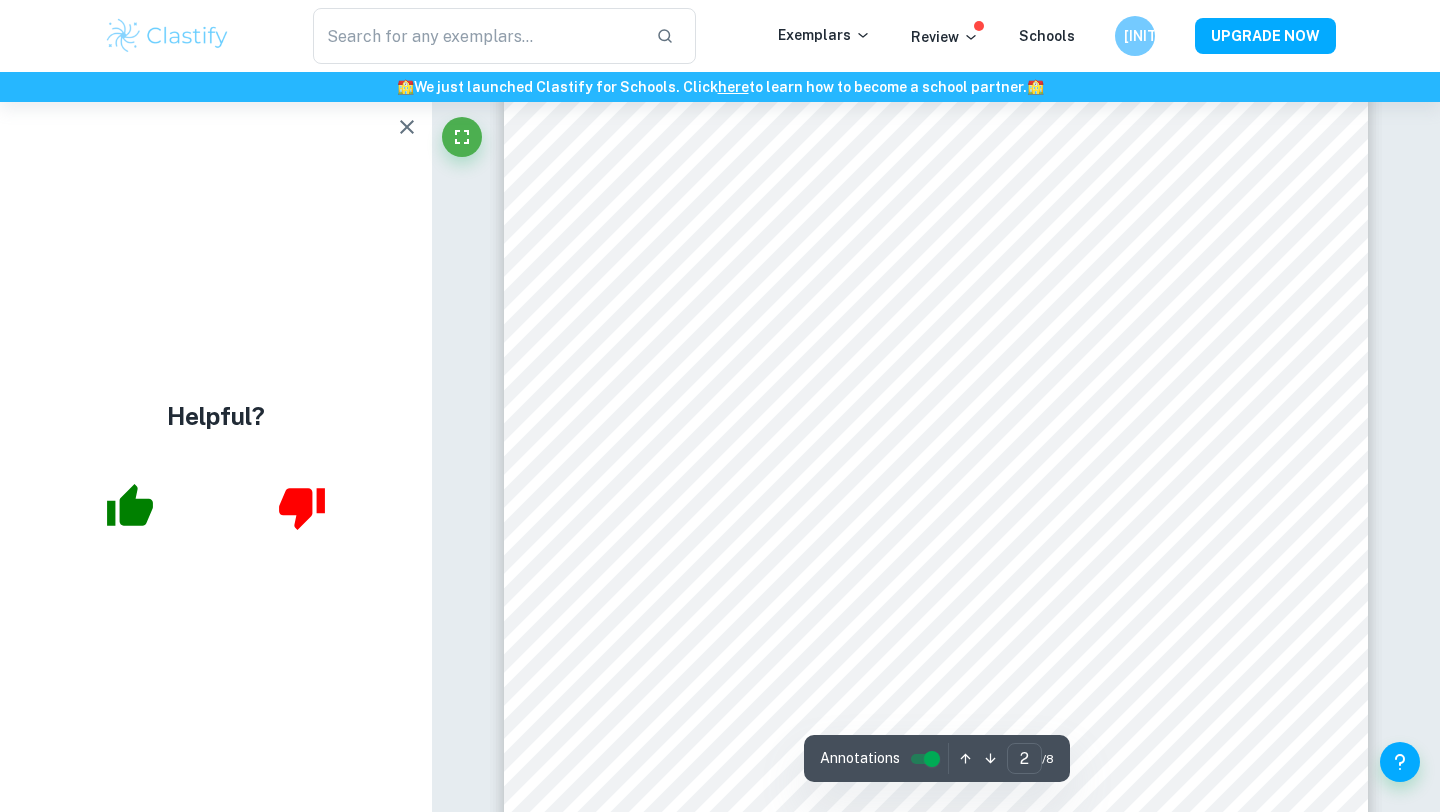 click 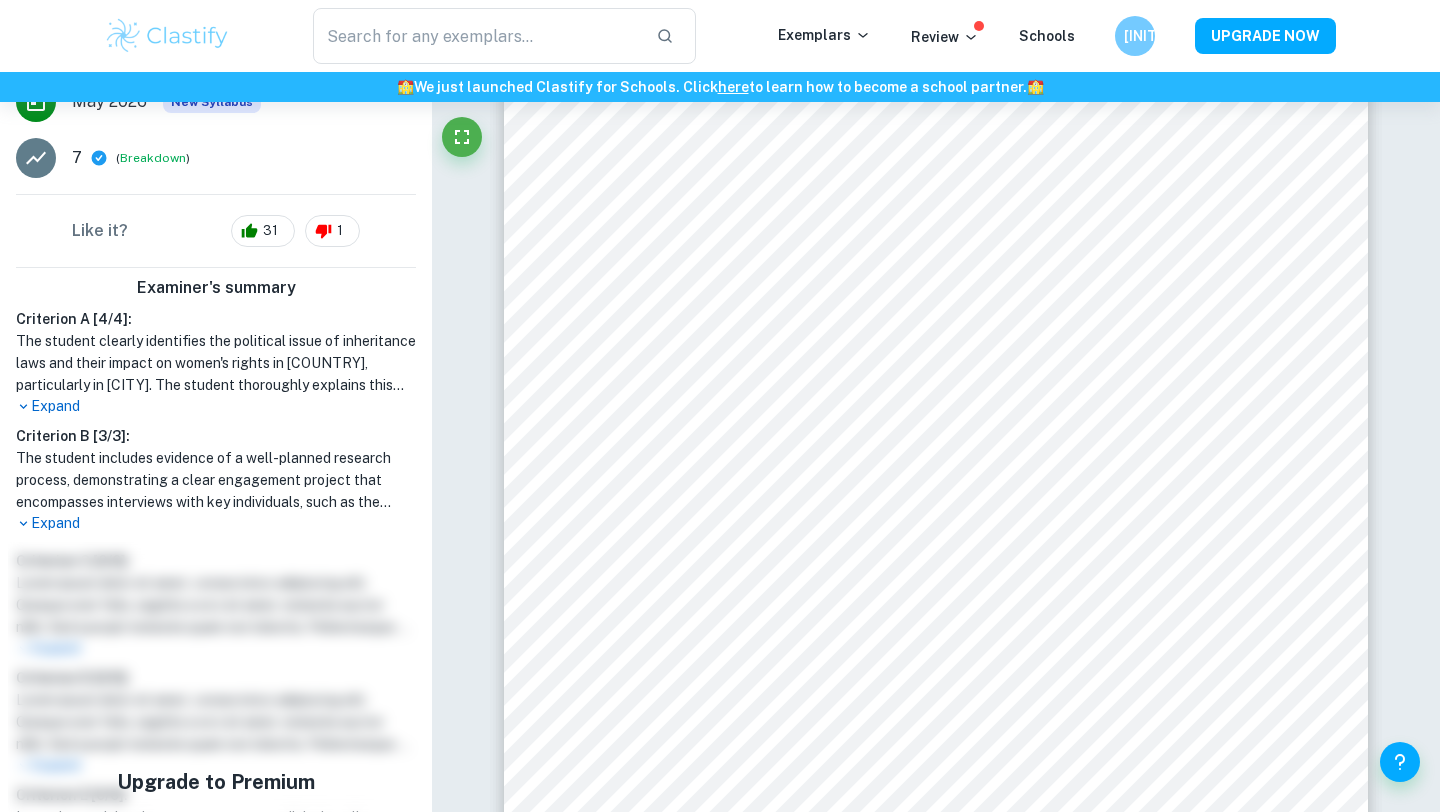 scroll, scrollTop: 422, scrollLeft: 0, axis: vertical 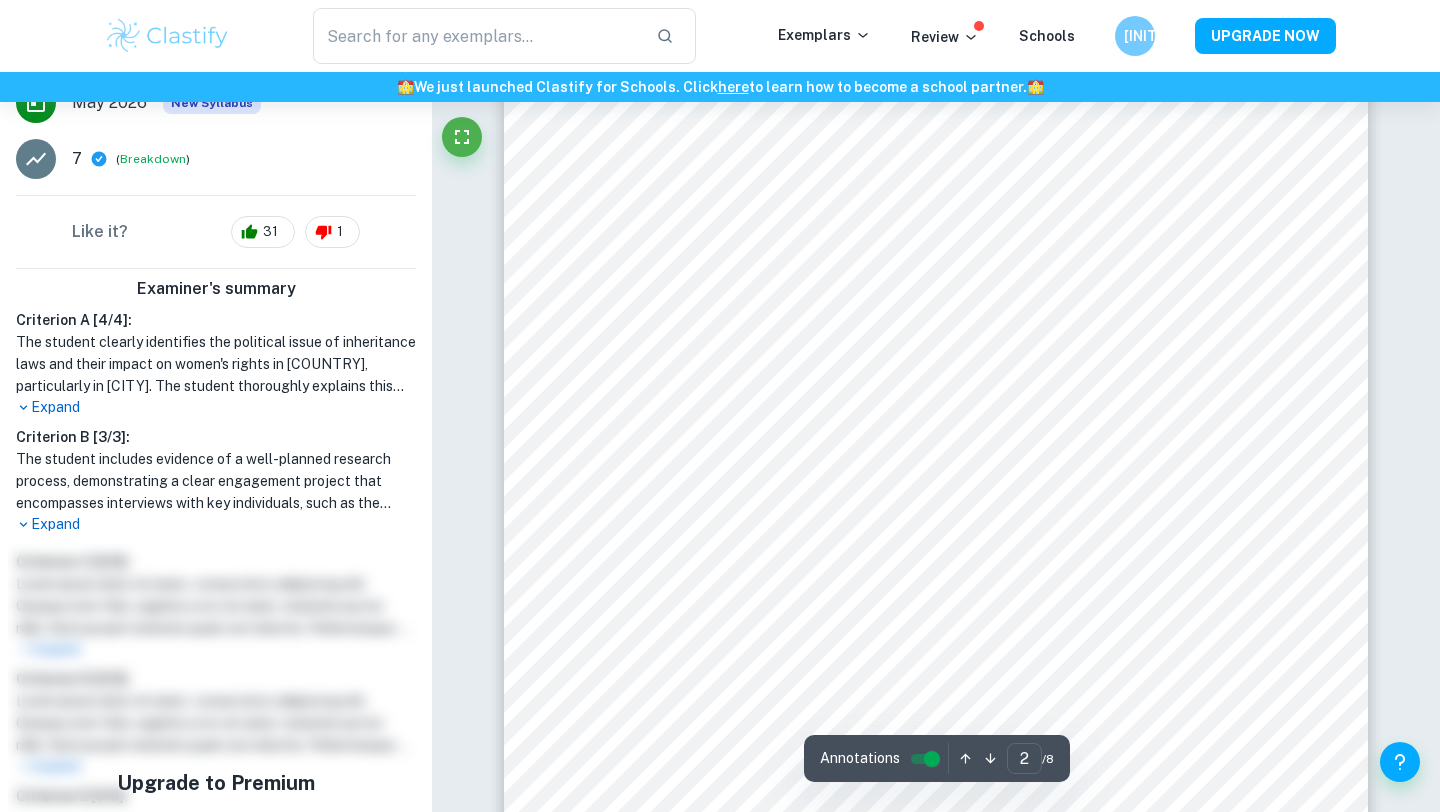 type on "1" 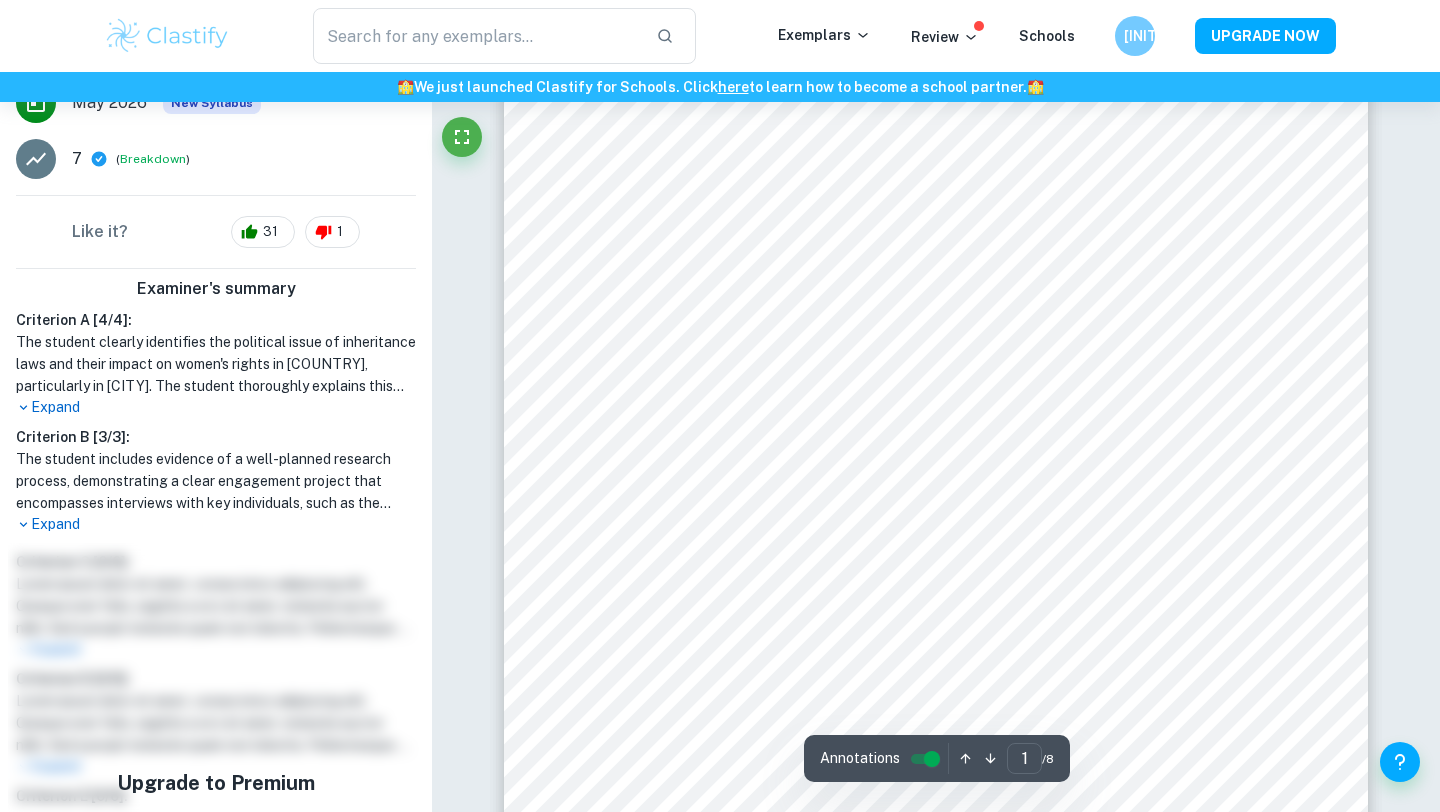 scroll, scrollTop: 0, scrollLeft: 0, axis: both 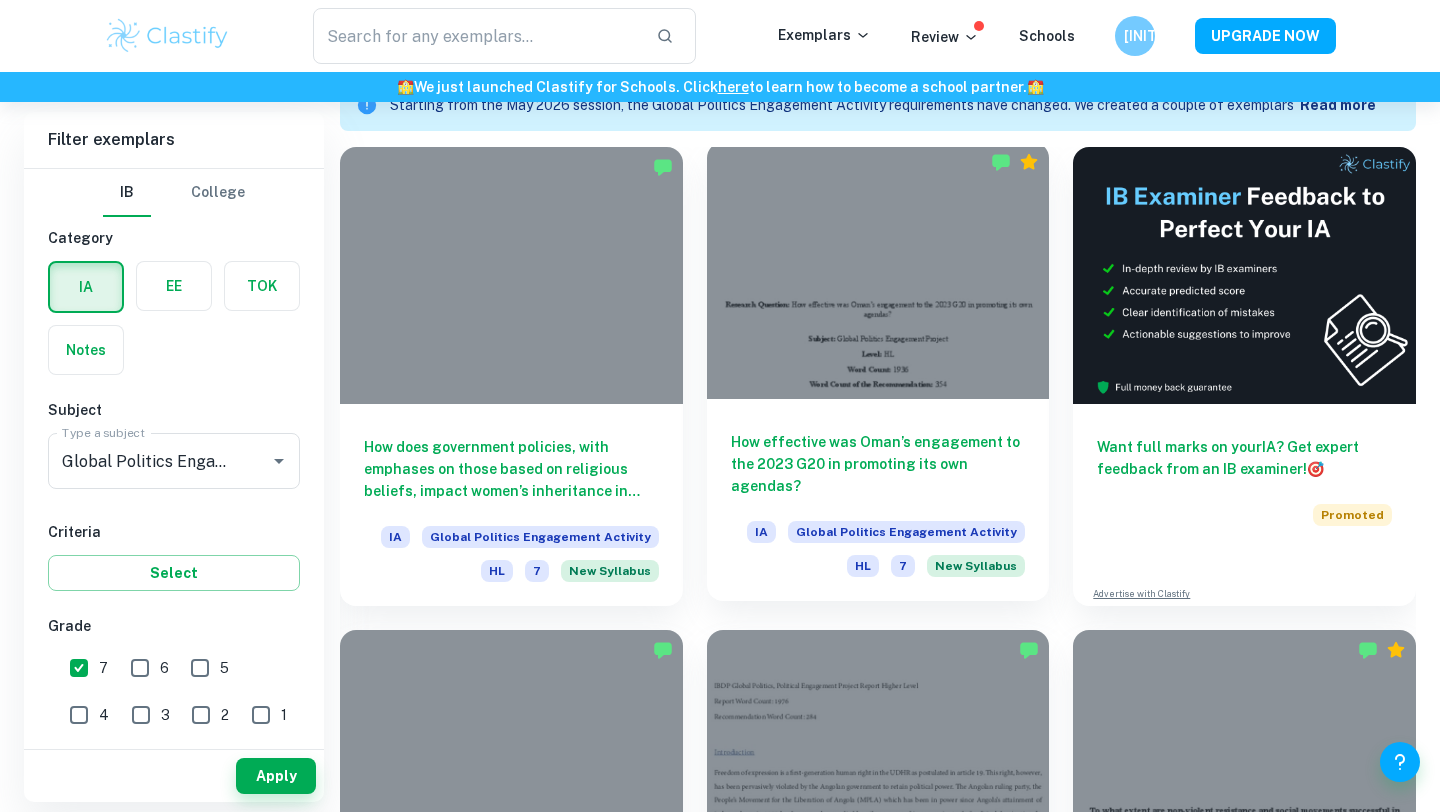 click at bounding box center [878, 270] 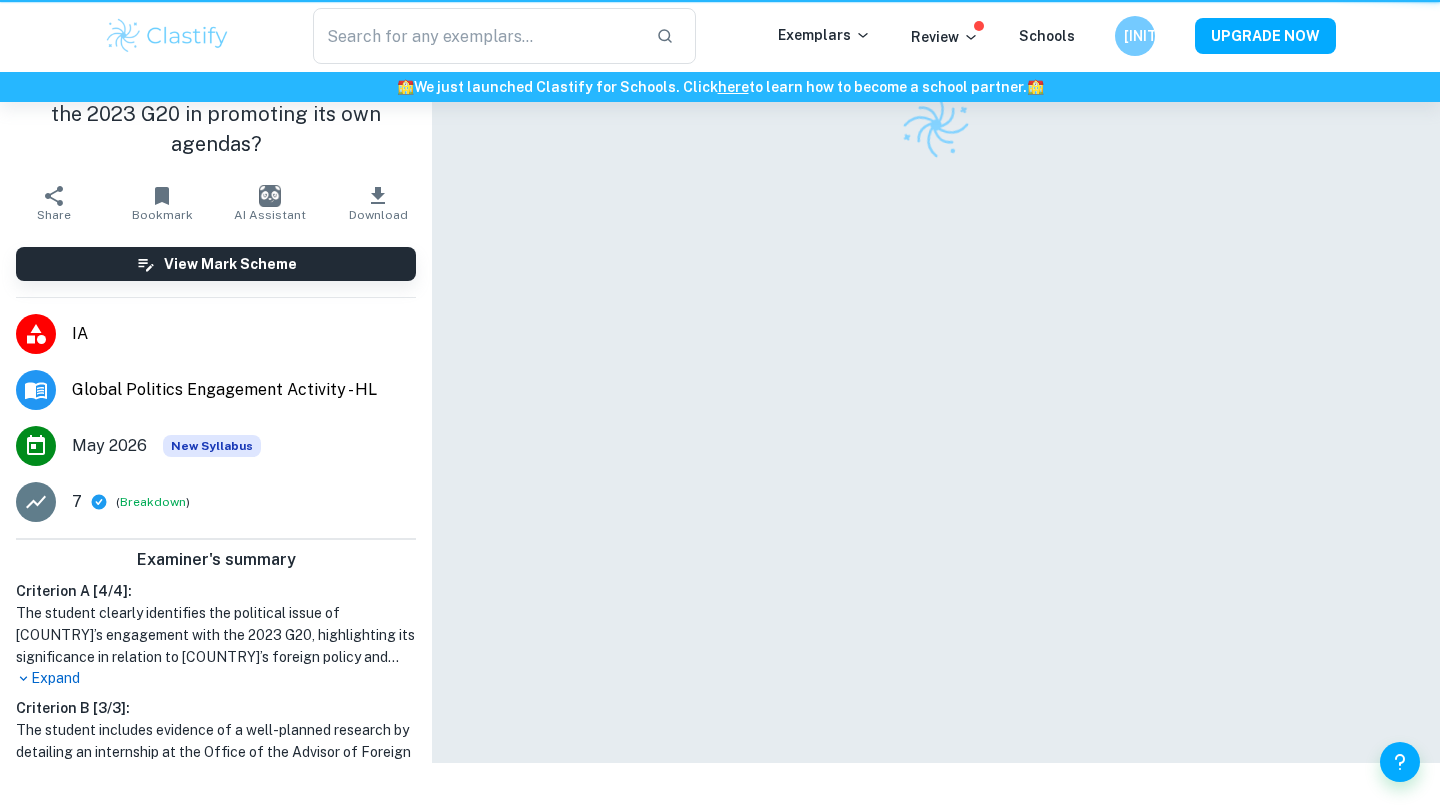 scroll, scrollTop: 0, scrollLeft: 0, axis: both 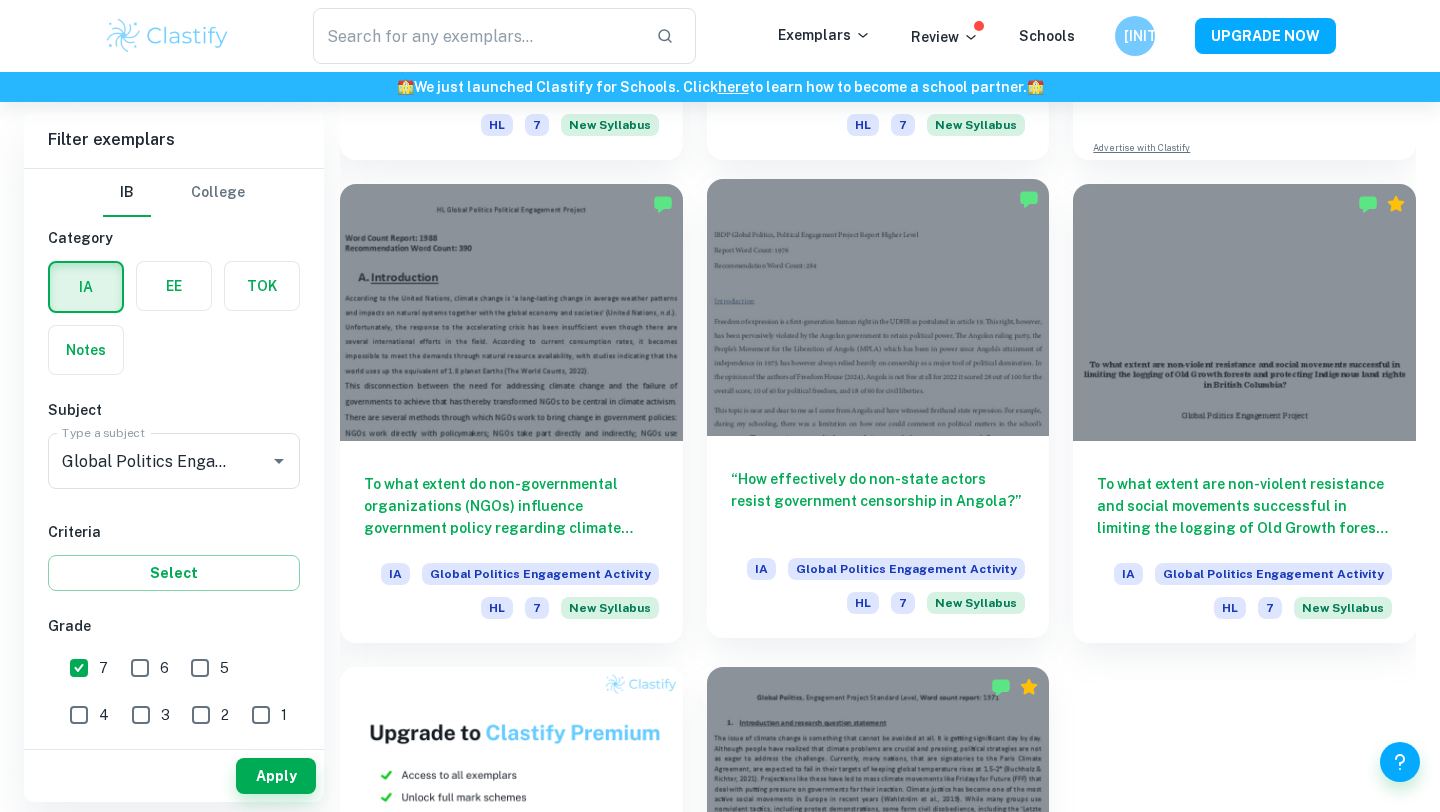 click at bounding box center [878, 307] 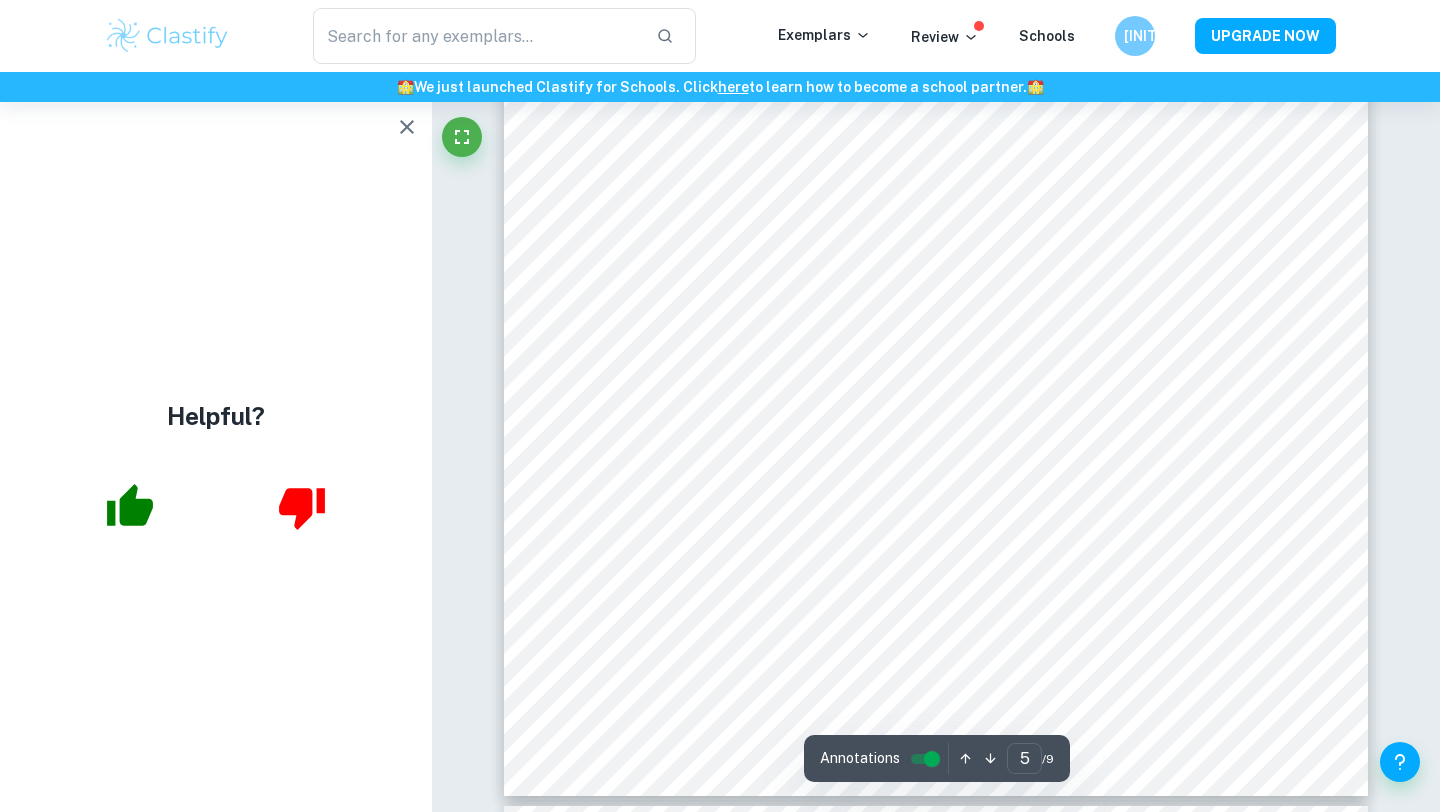 scroll, scrollTop: 5252, scrollLeft: 0, axis: vertical 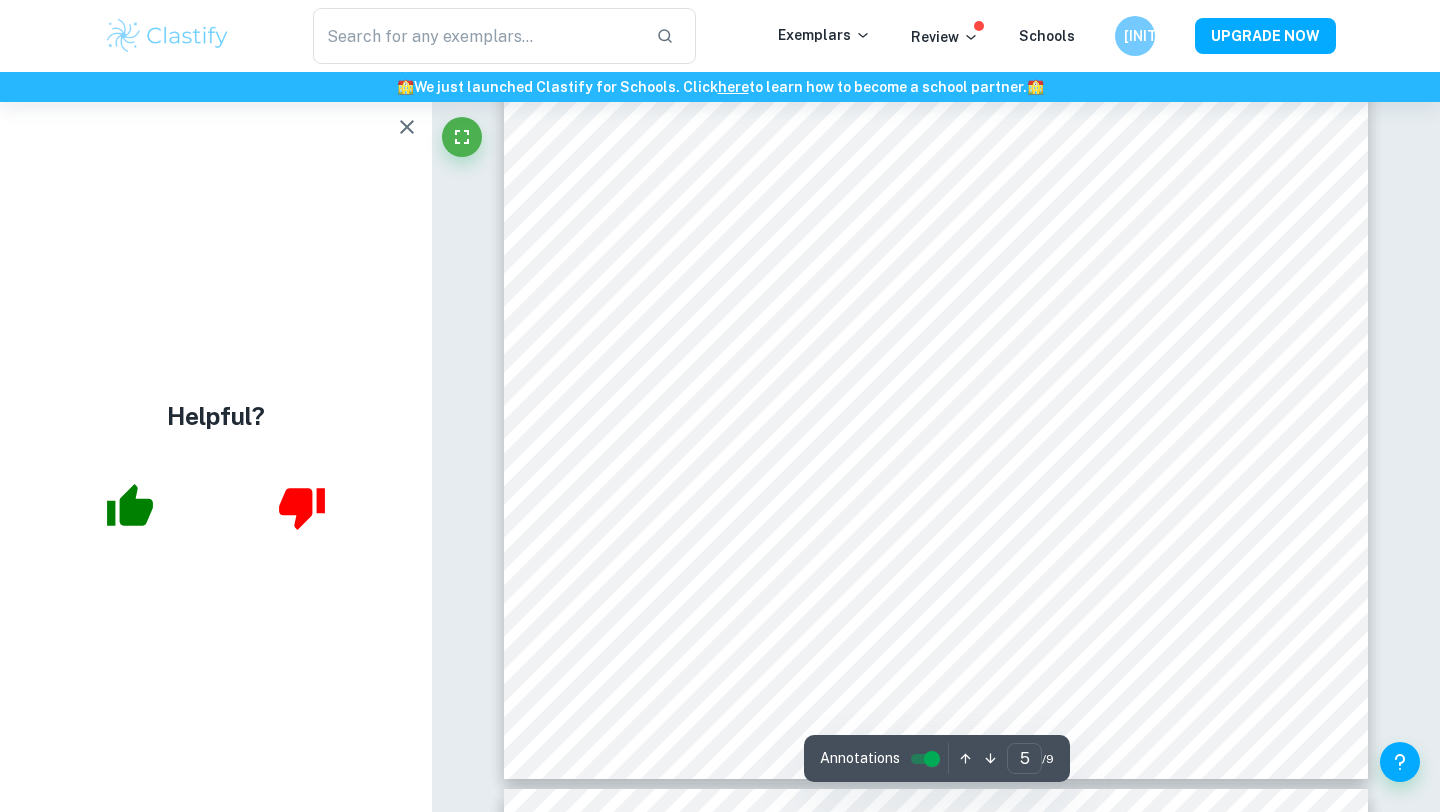 click 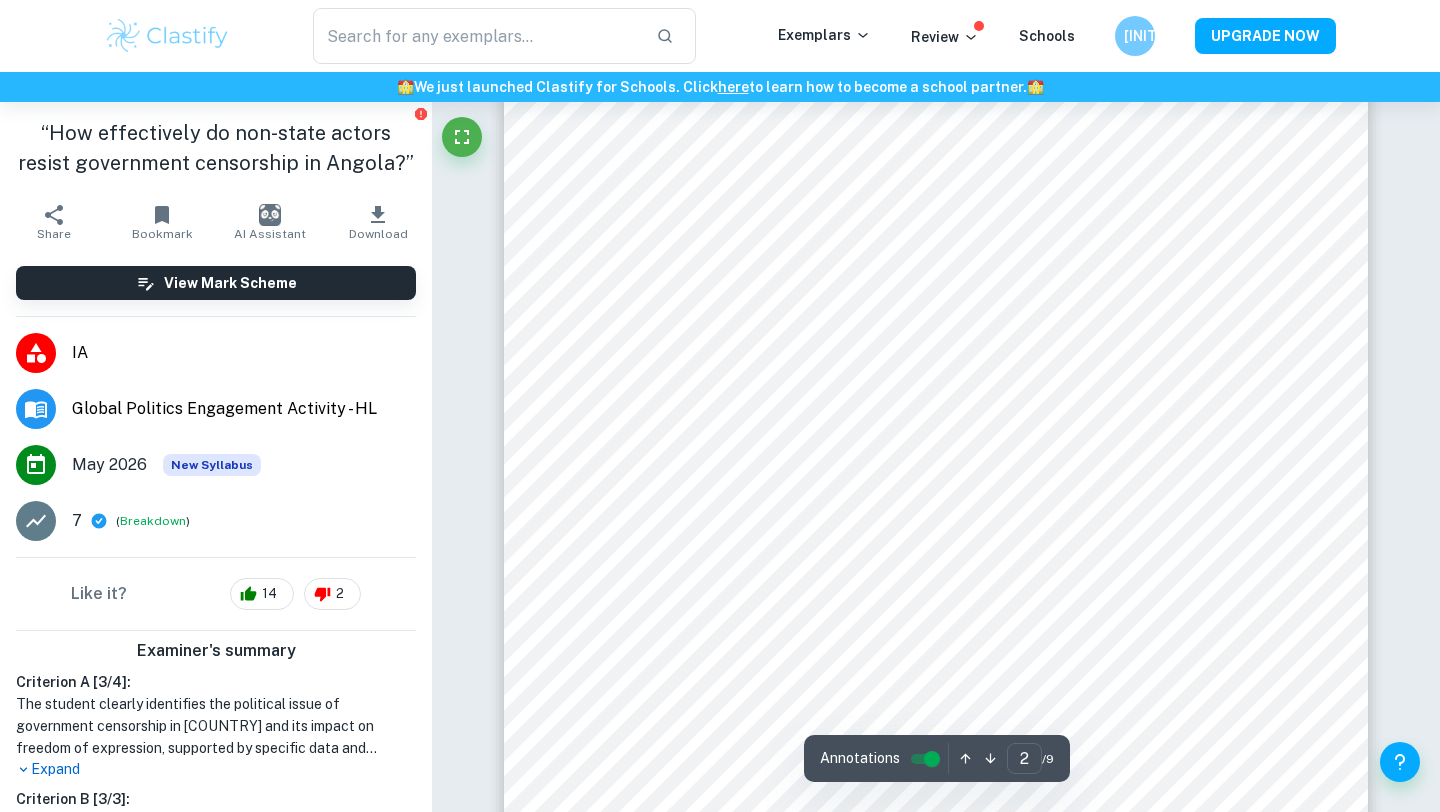scroll, scrollTop: 1127, scrollLeft: 0, axis: vertical 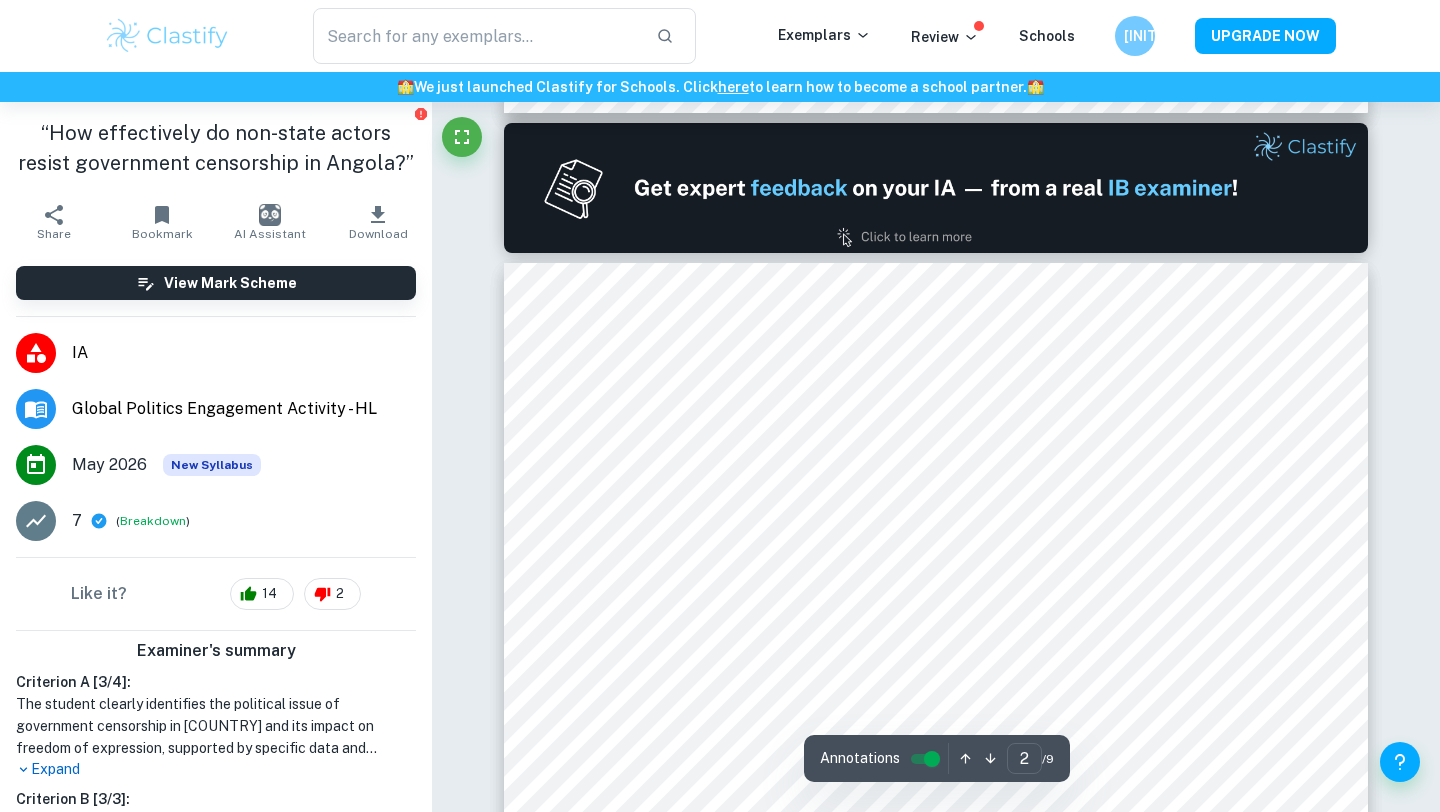 type on "1" 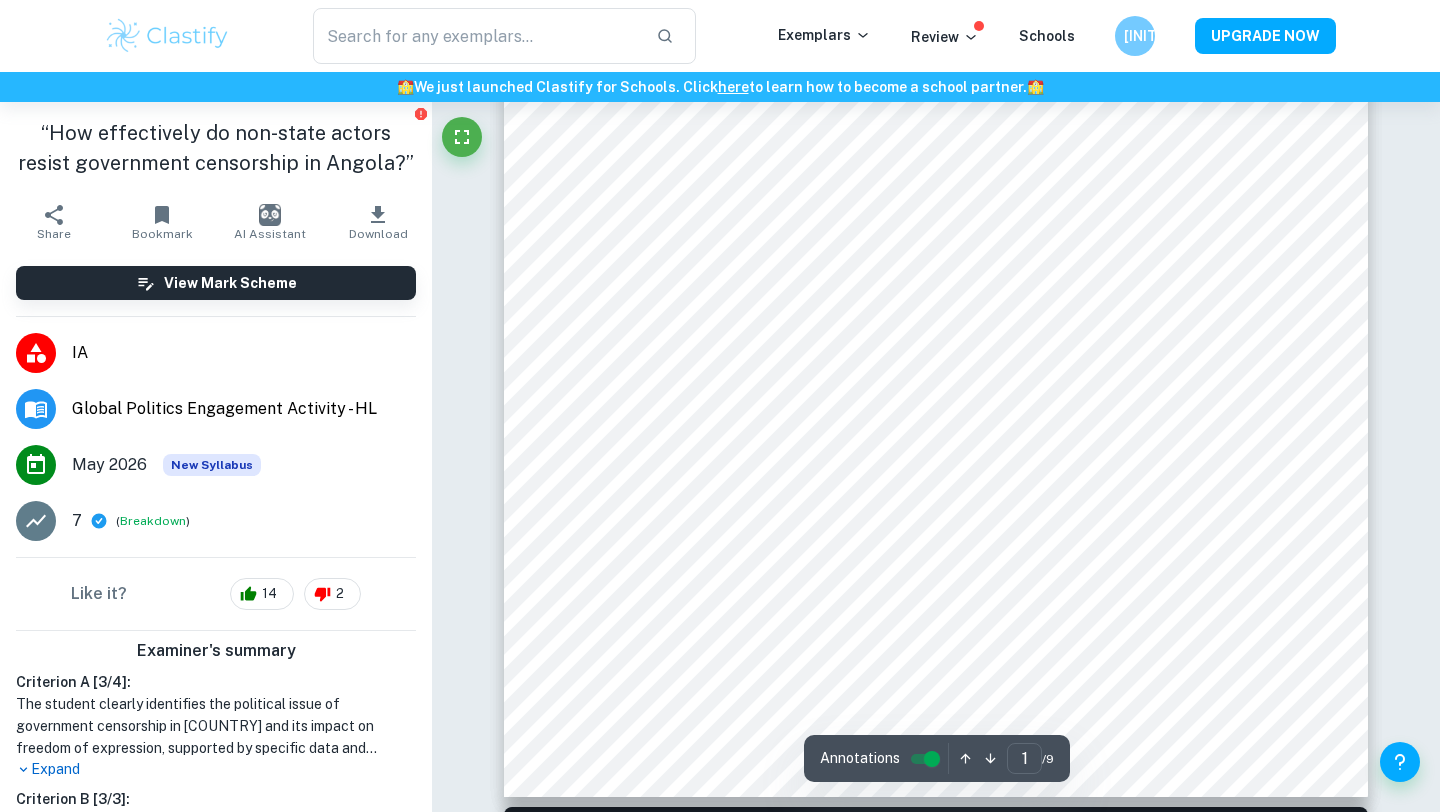 scroll, scrollTop: 442, scrollLeft: 0, axis: vertical 